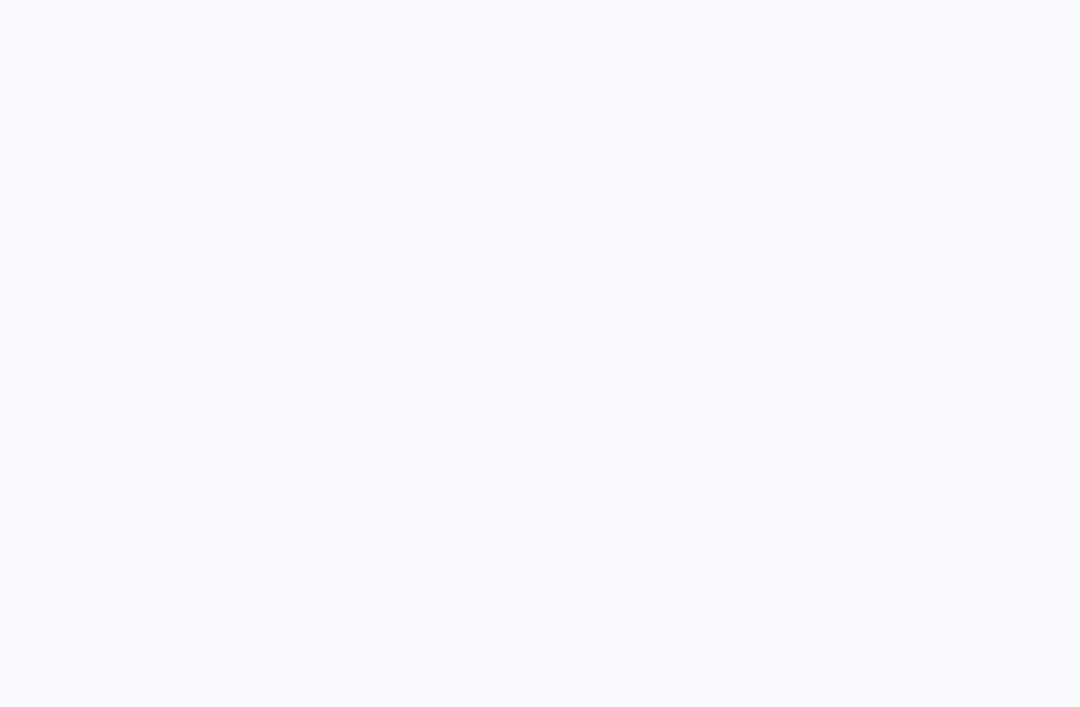 scroll, scrollTop: 0, scrollLeft: 0, axis: both 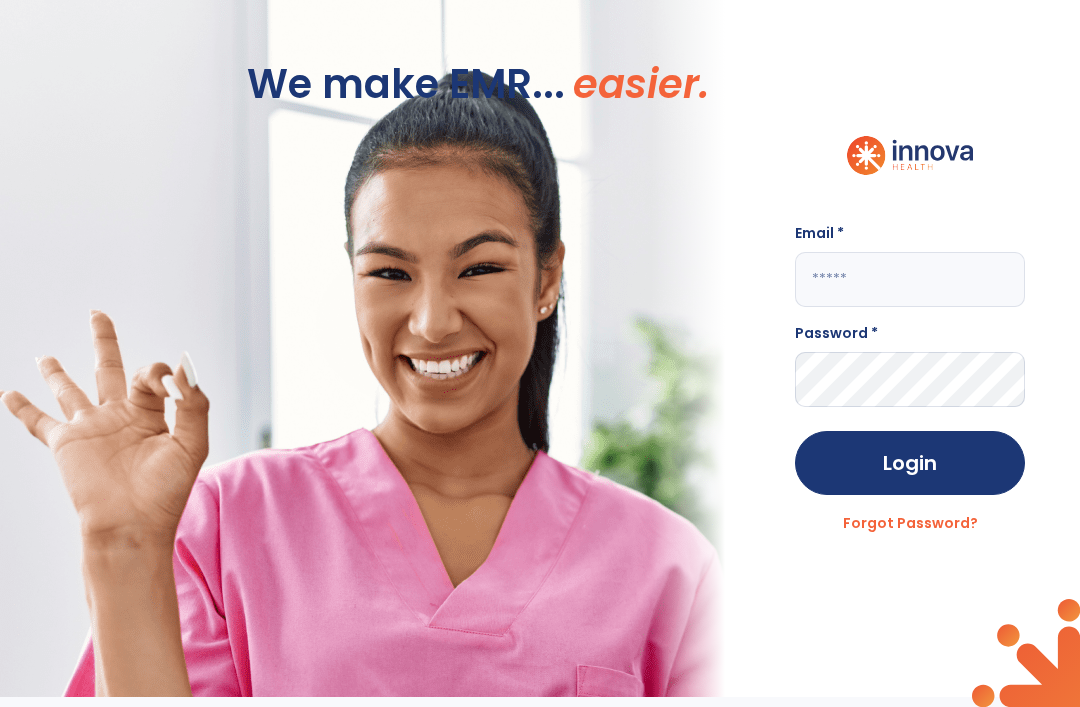 click 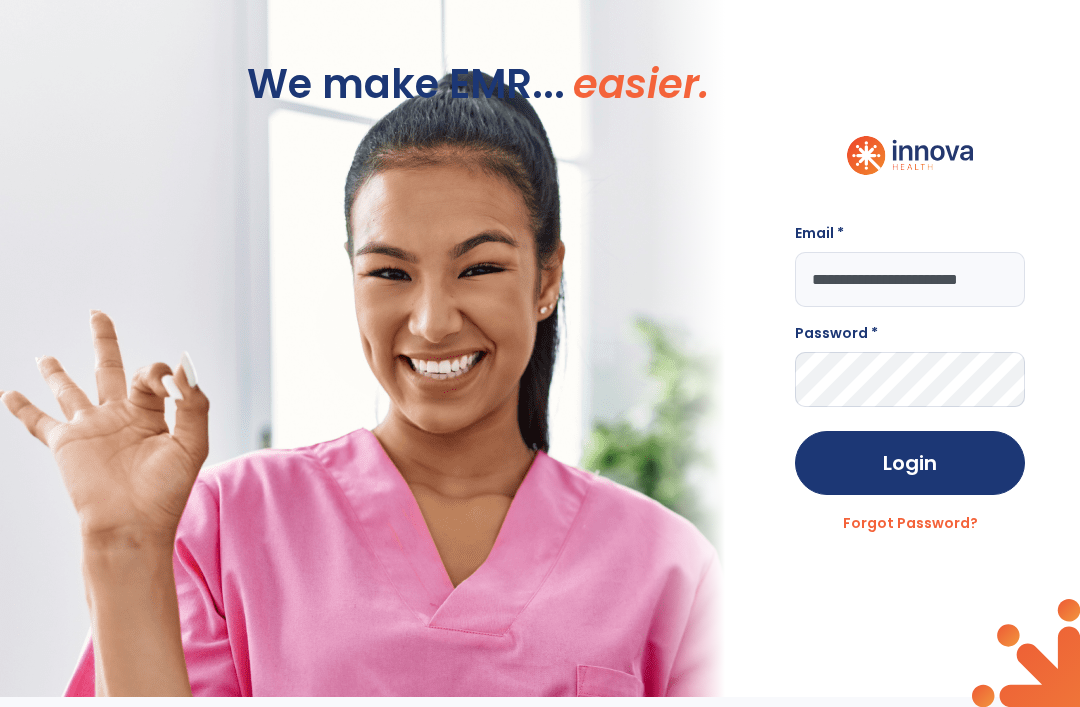 click on "Login" 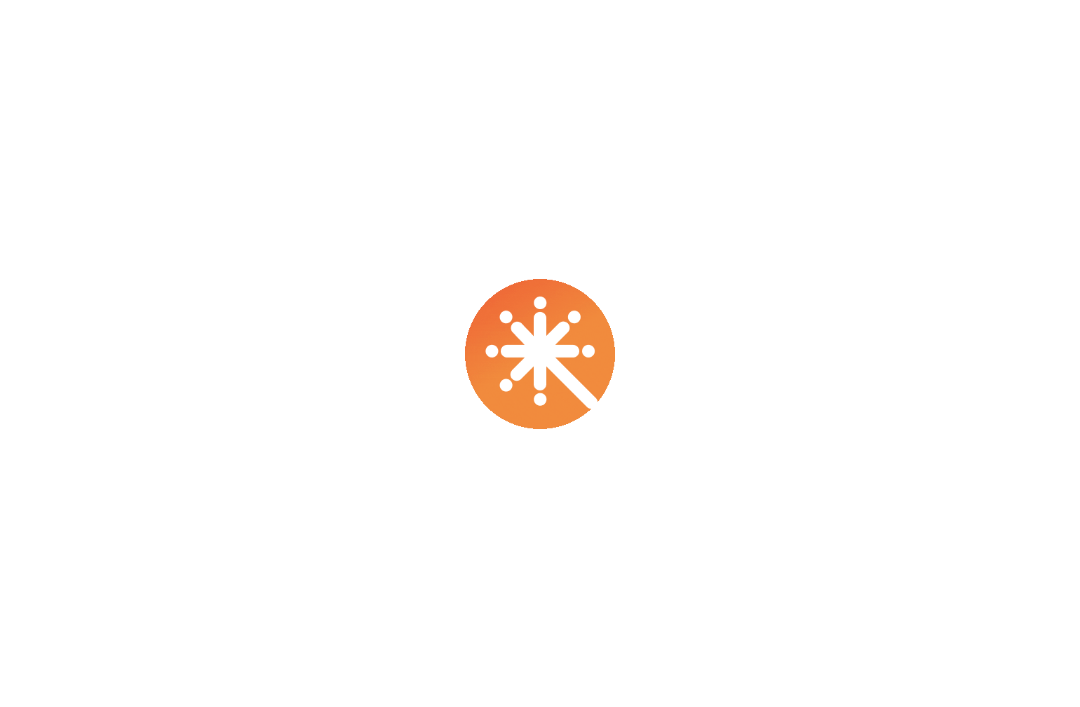 scroll, scrollTop: 0, scrollLeft: 0, axis: both 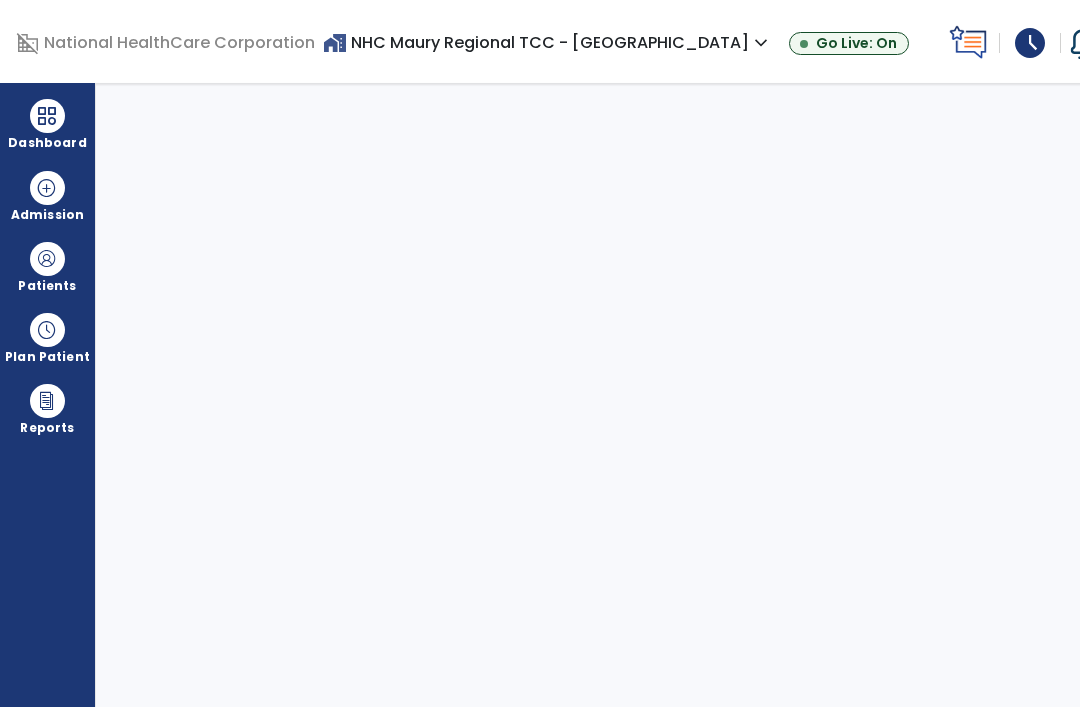 select on "****" 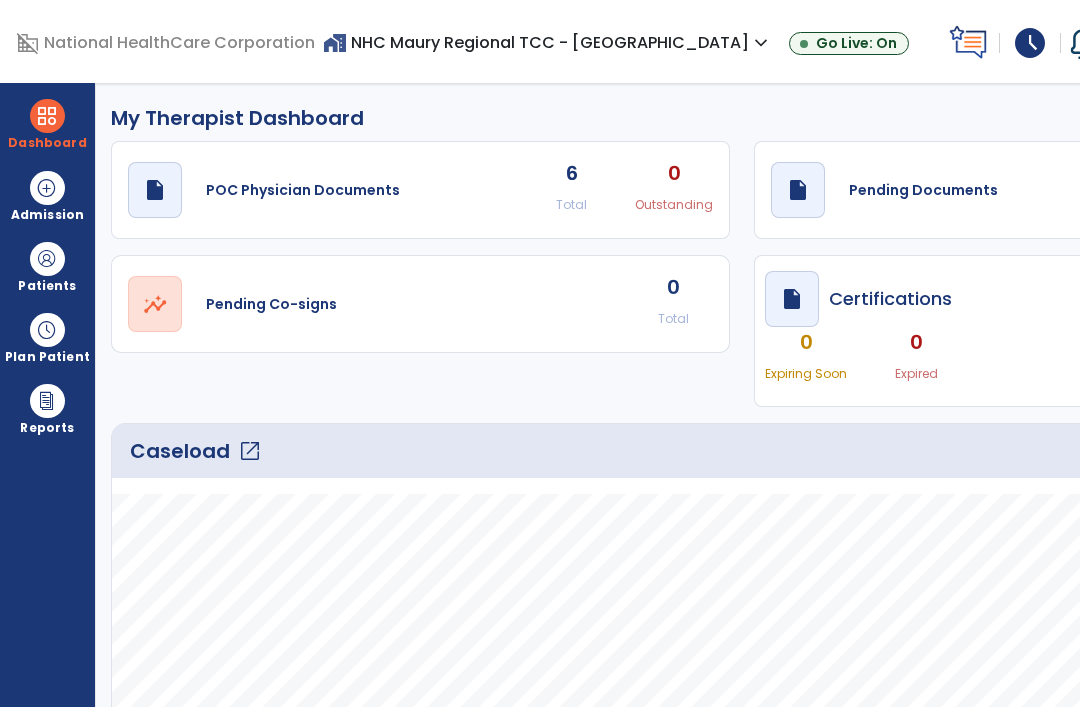 click at bounding box center [47, 259] 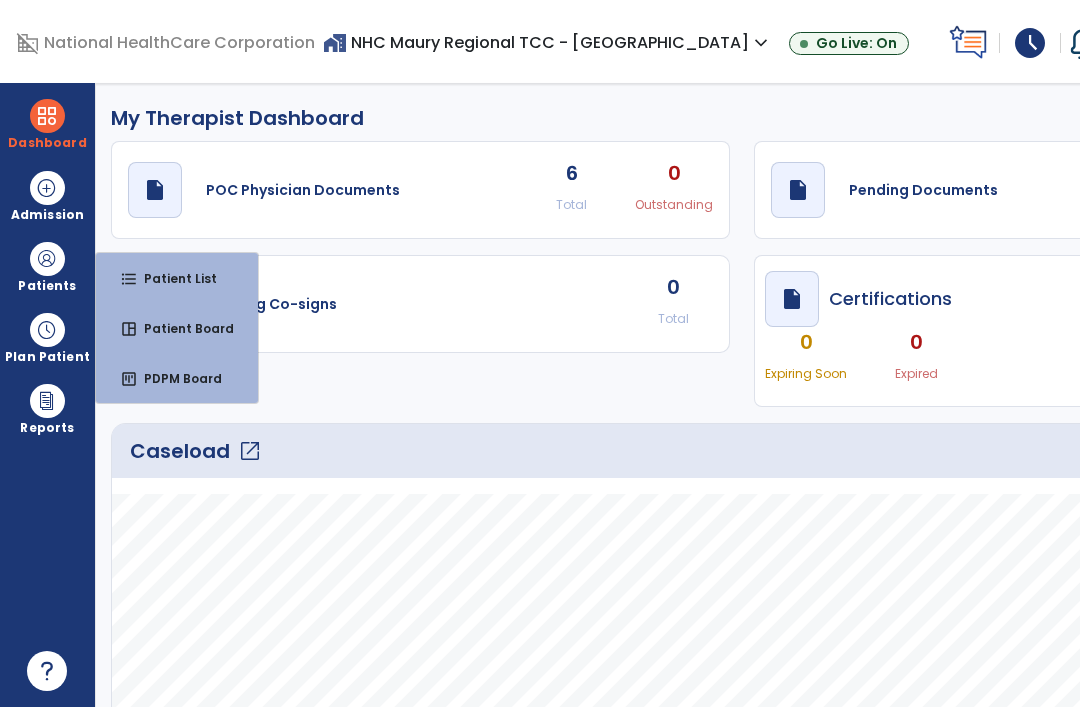 click on "Patient List" at bounding box center (172, 278) 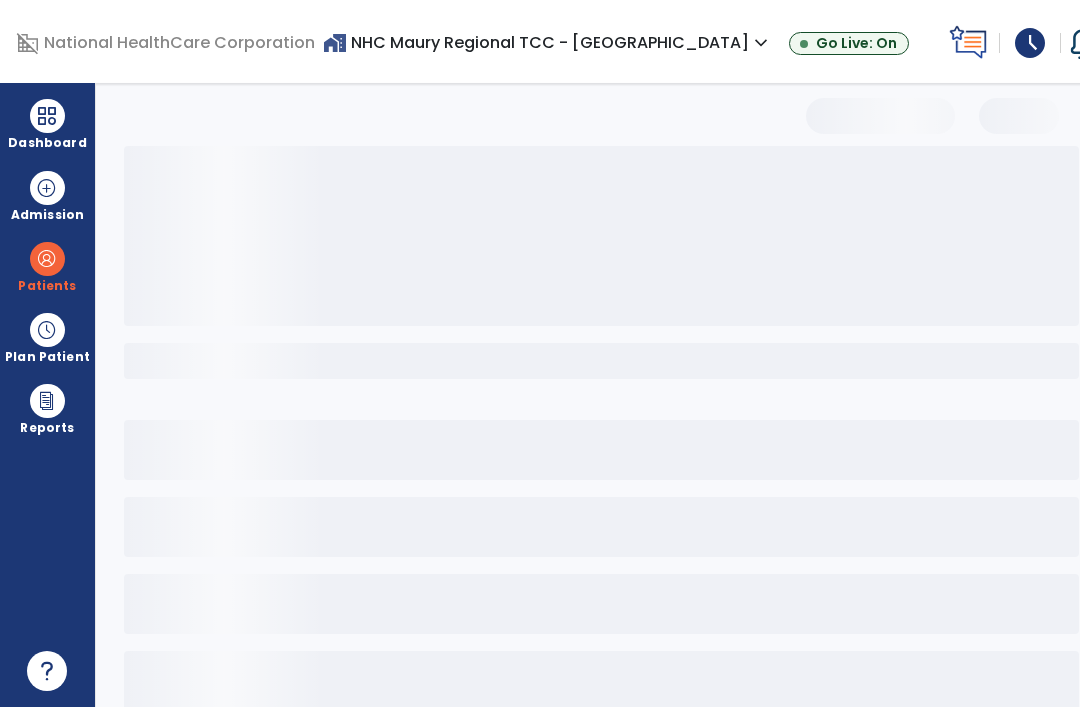 select on "***" 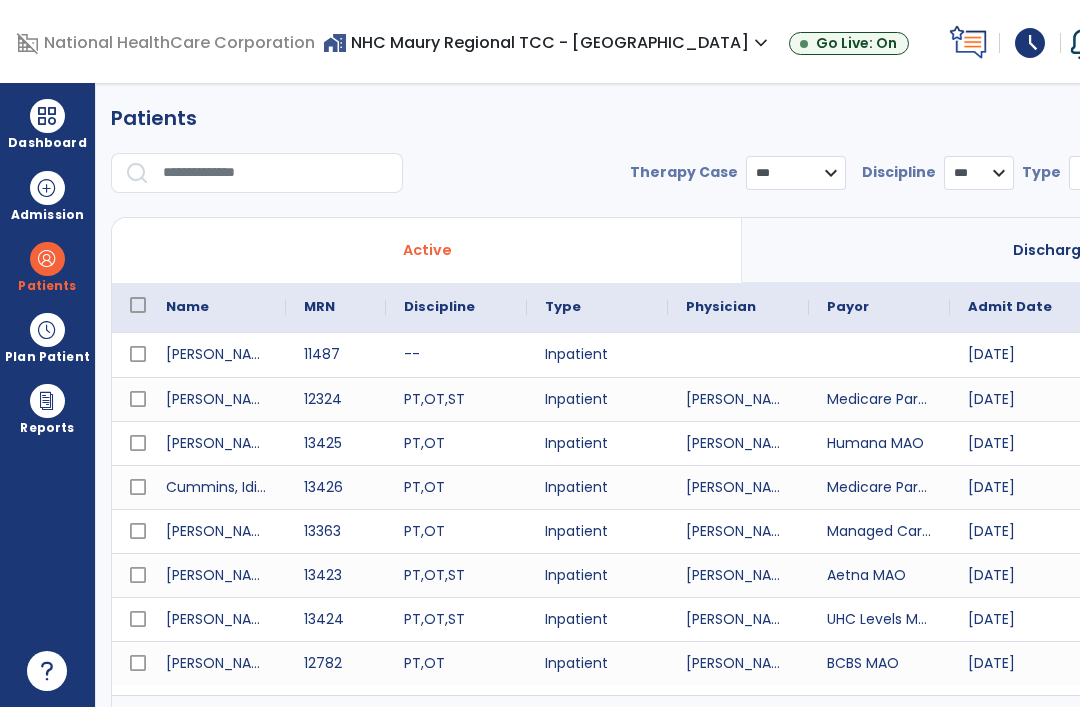 click at bounding box center [276, 173] 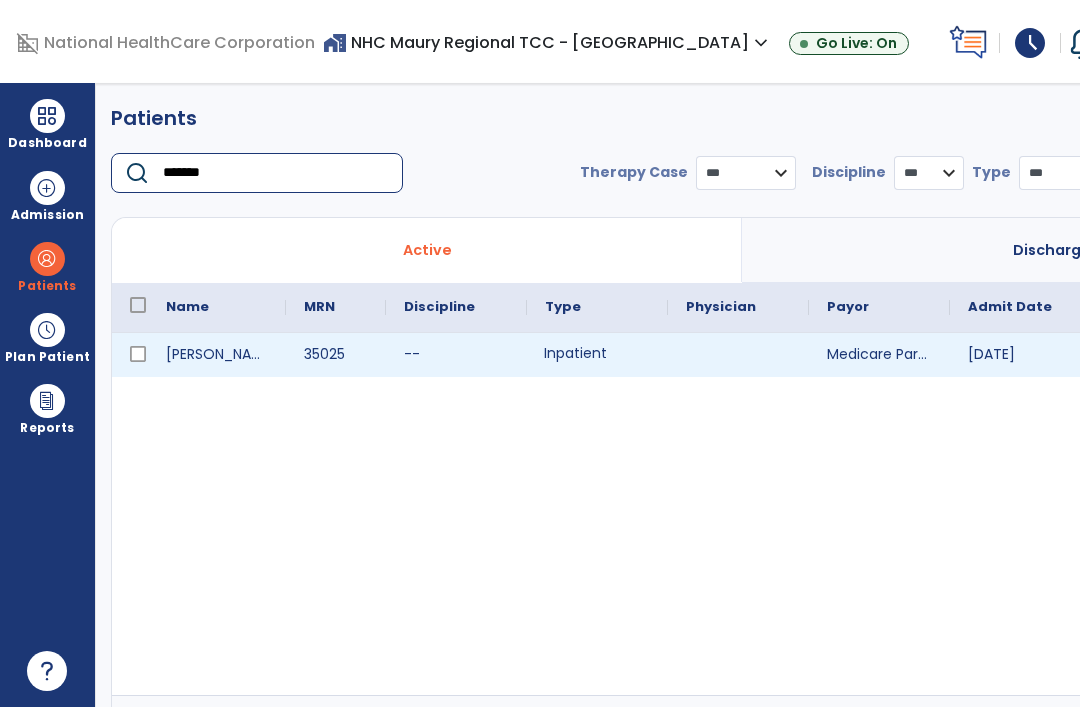 type on "*******" 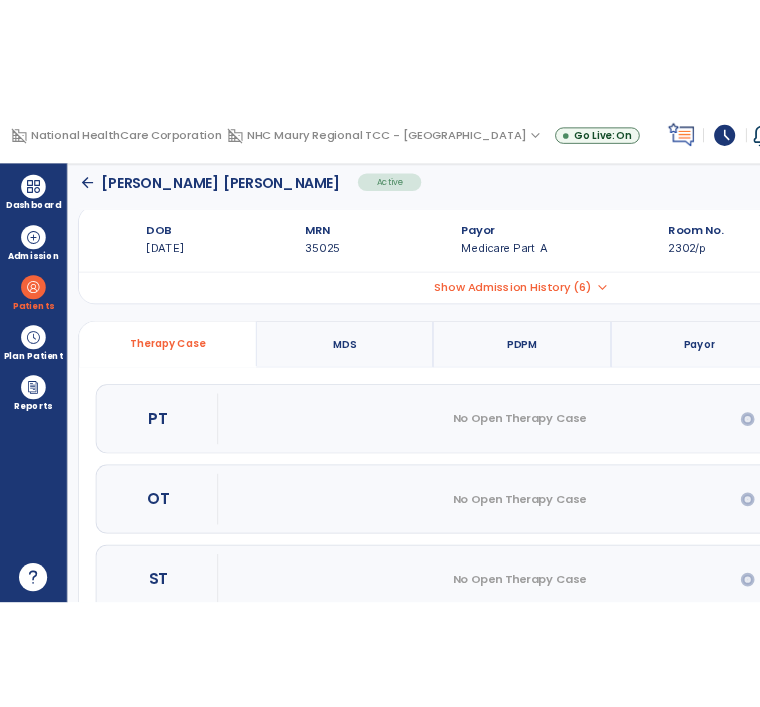 scroll, scrollTop: 32, scrollLeft: 0, axis: vertical 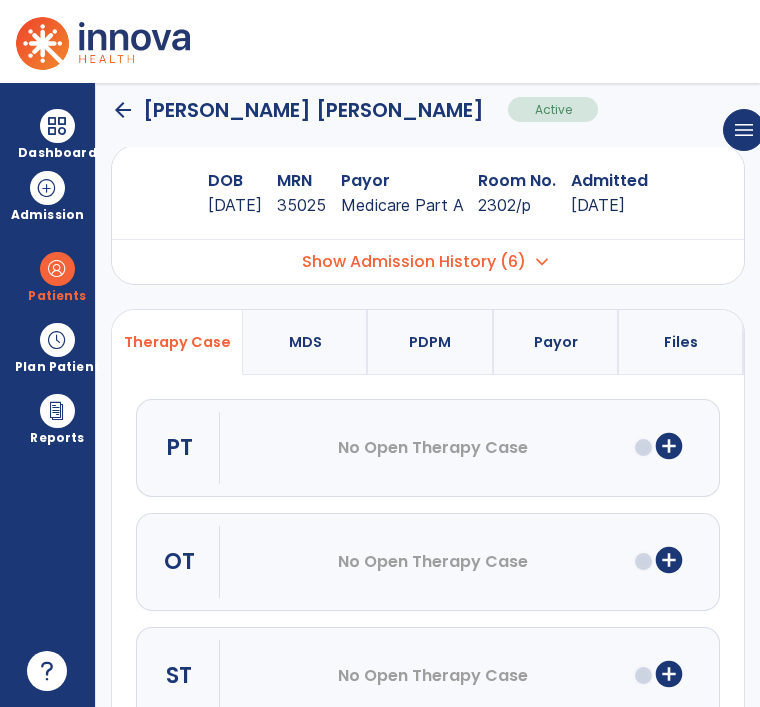 click on "add_circle" at bounding box center (669, 560) 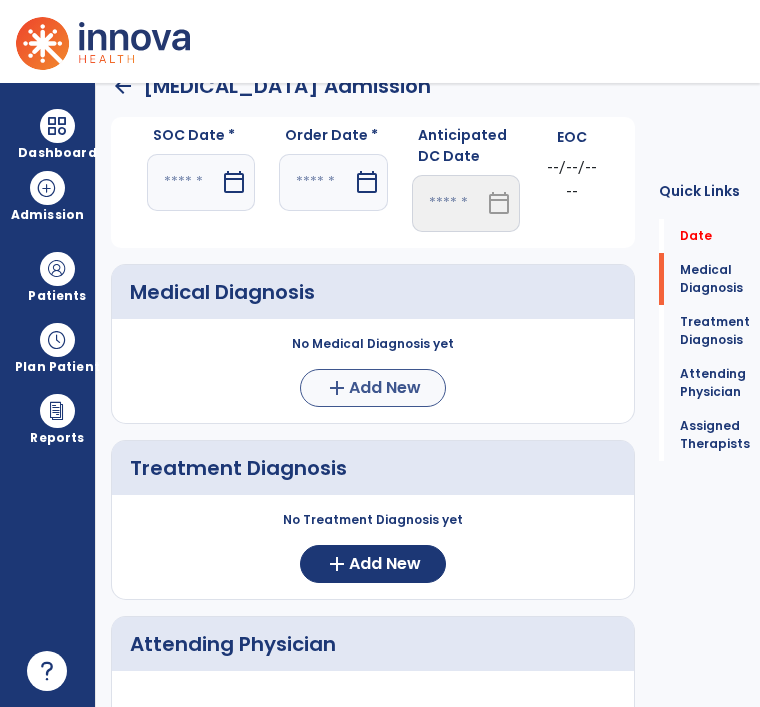 click on "Add New" 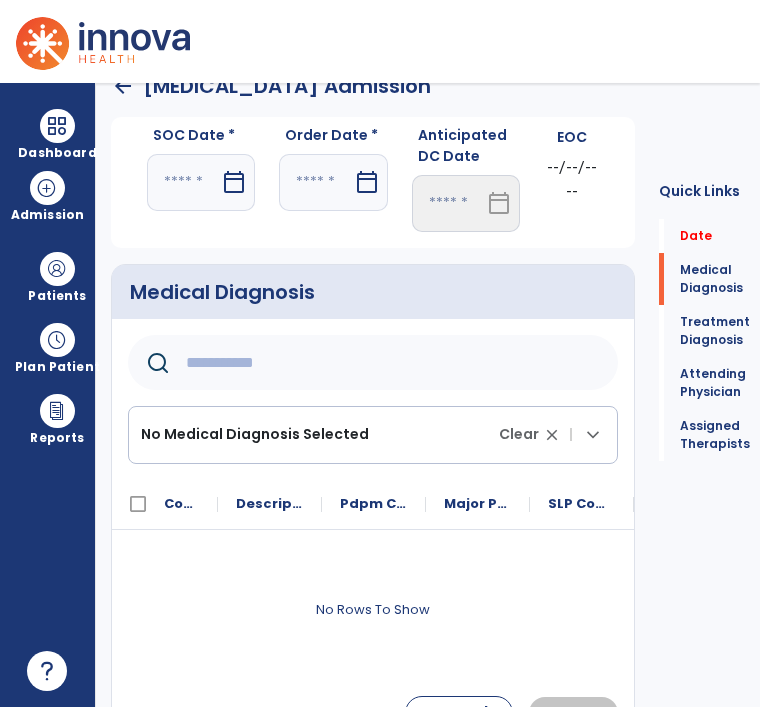 click on "calendar_today" at bounding box center [234, 182] 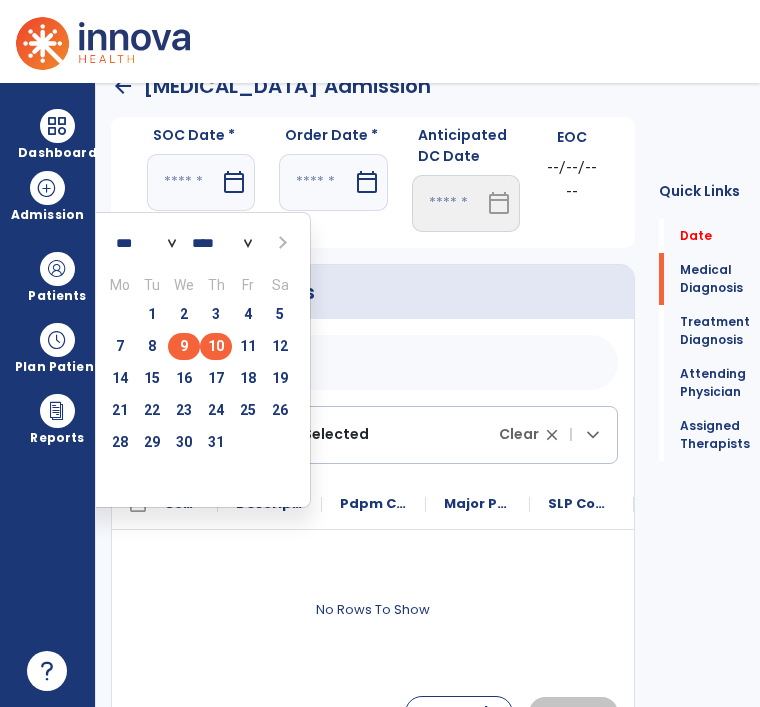 click on "9" at bounding box center [184, 346] 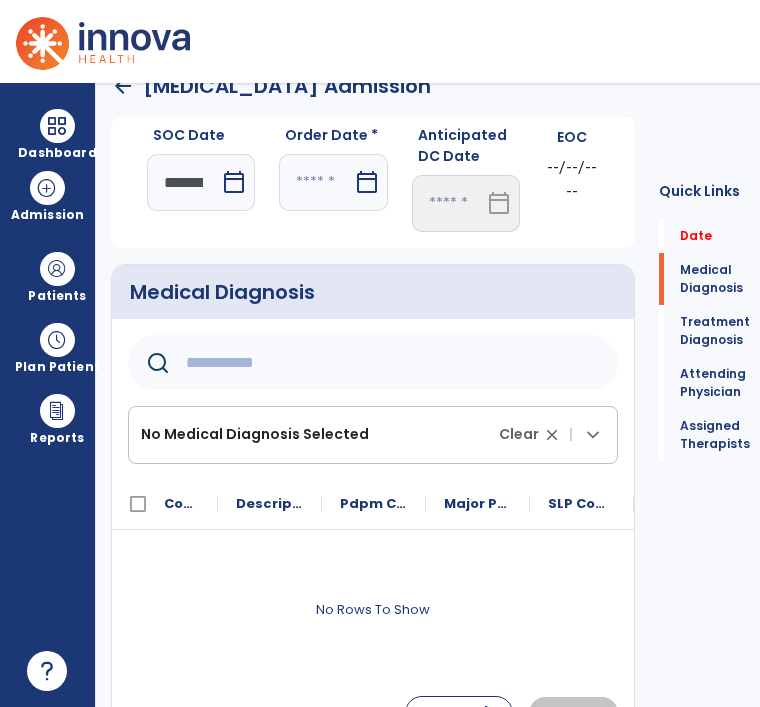 click on "calendar_today" at bounding box center (367, 182) 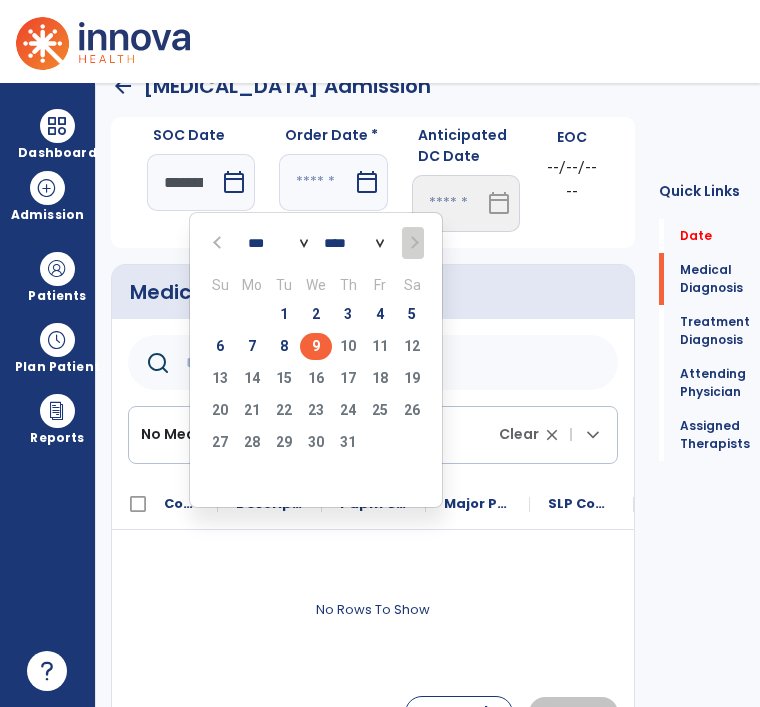 click on "6   7   8   9   10   11   12" at bounding box center (316, 349) 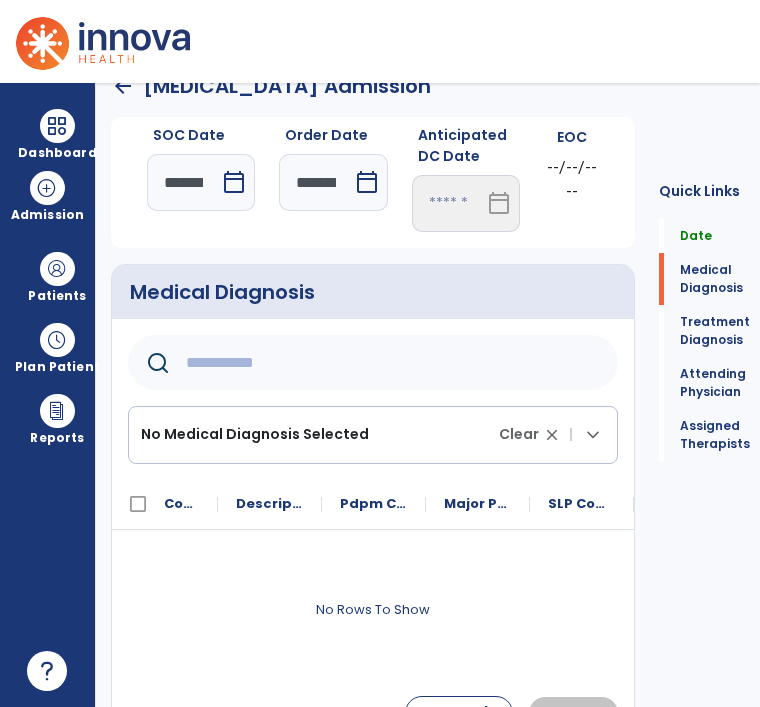 click on "calendar_today" at bounding box center [236, 182] 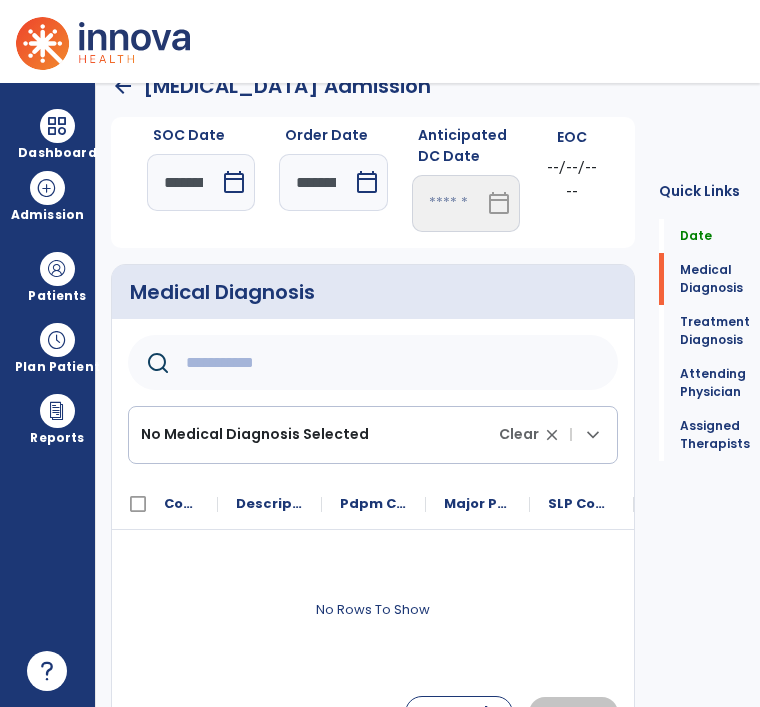 select on "*" 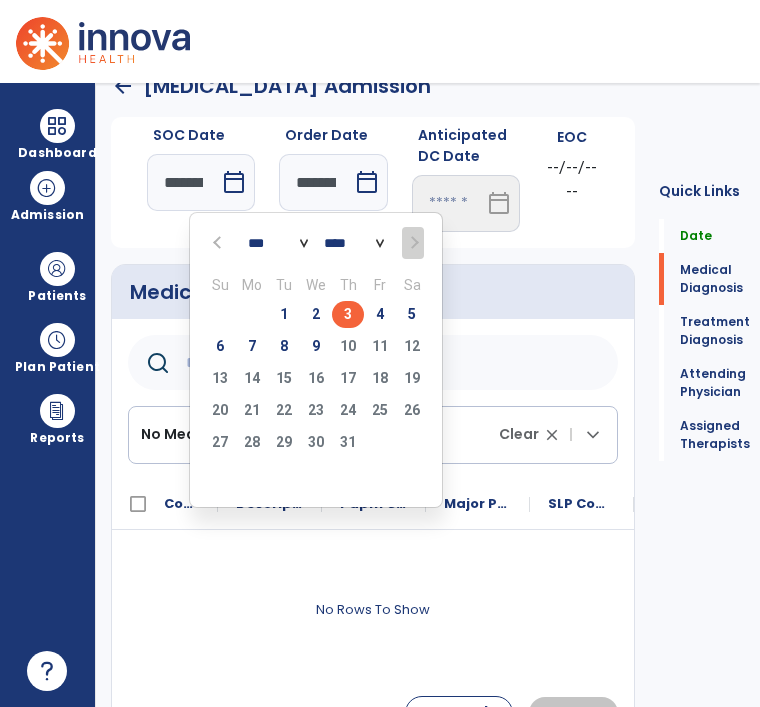 click on "6   7   8   9   10   11   12" at bounding box center (316, 349) 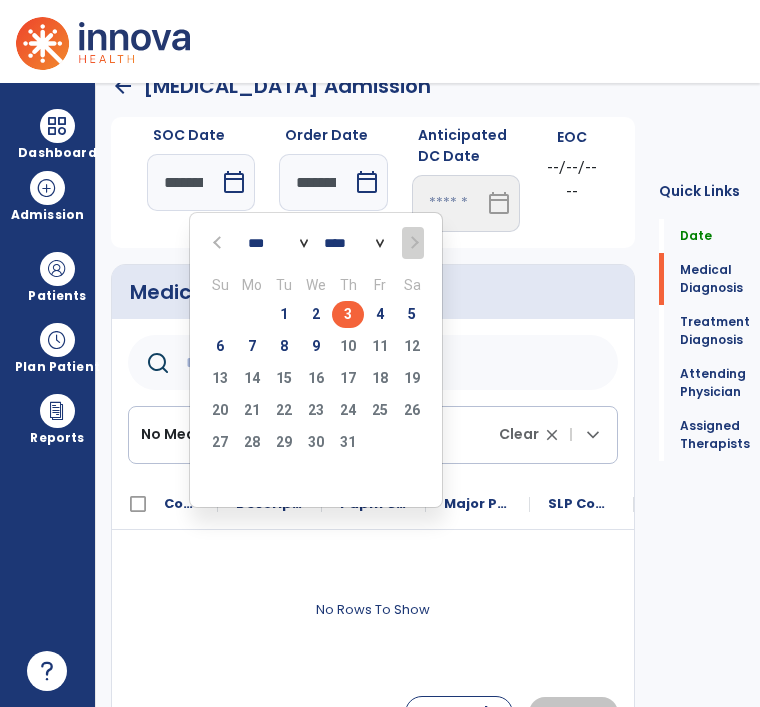 click on "6   7   8   9   10   11   12" at bounding box center [316, 349] 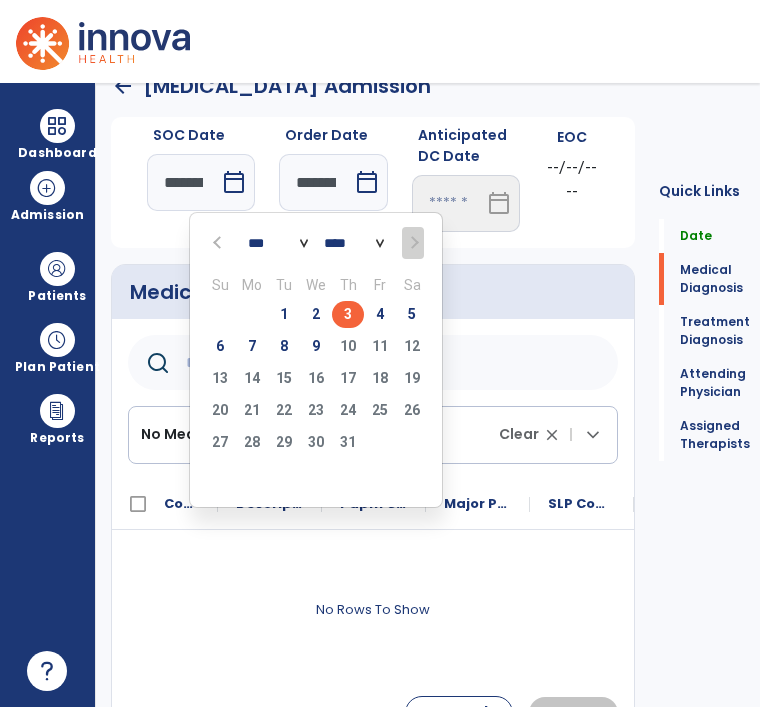 click on "calendar_today" at bounding box center (234, 182) 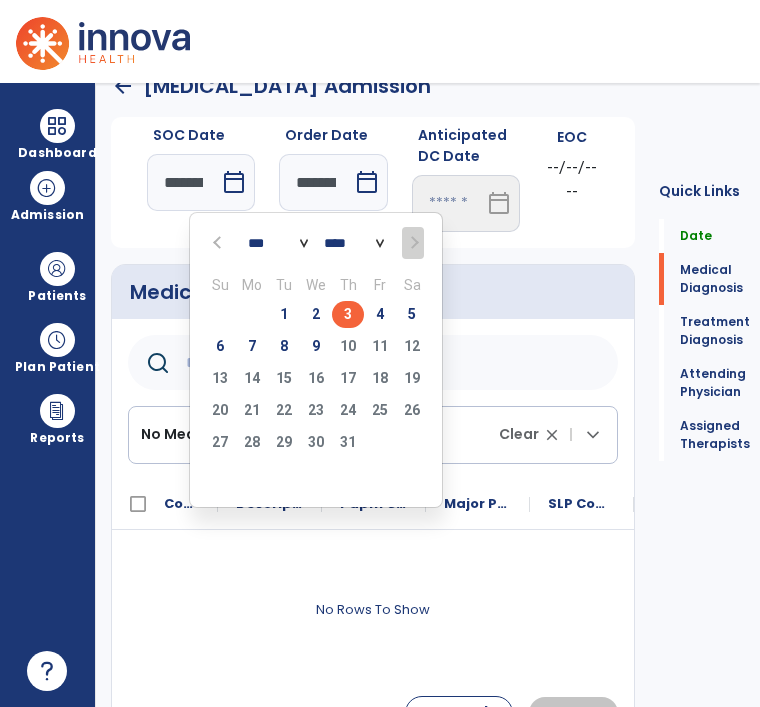 select on "*" 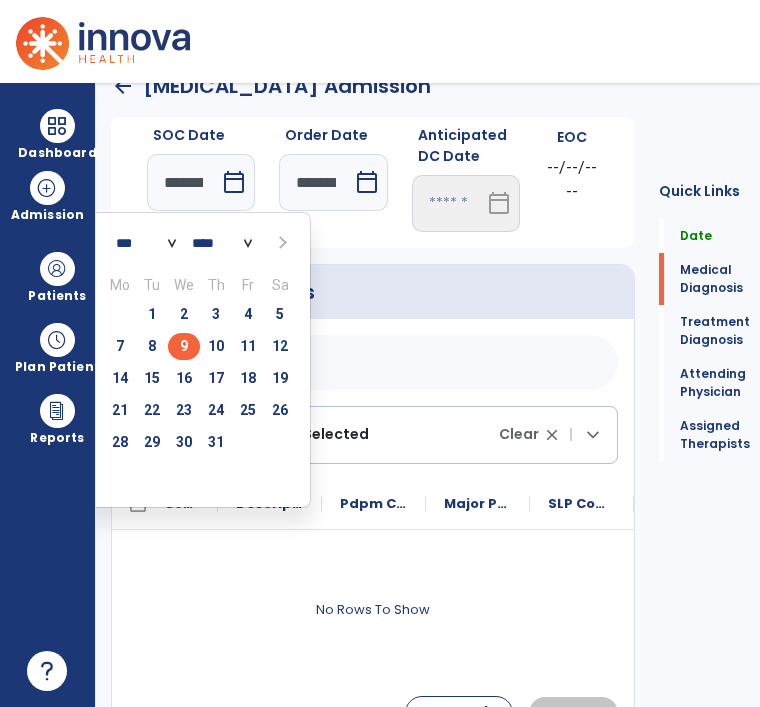 click on "calendar_today" at bounding box center (234, 182) 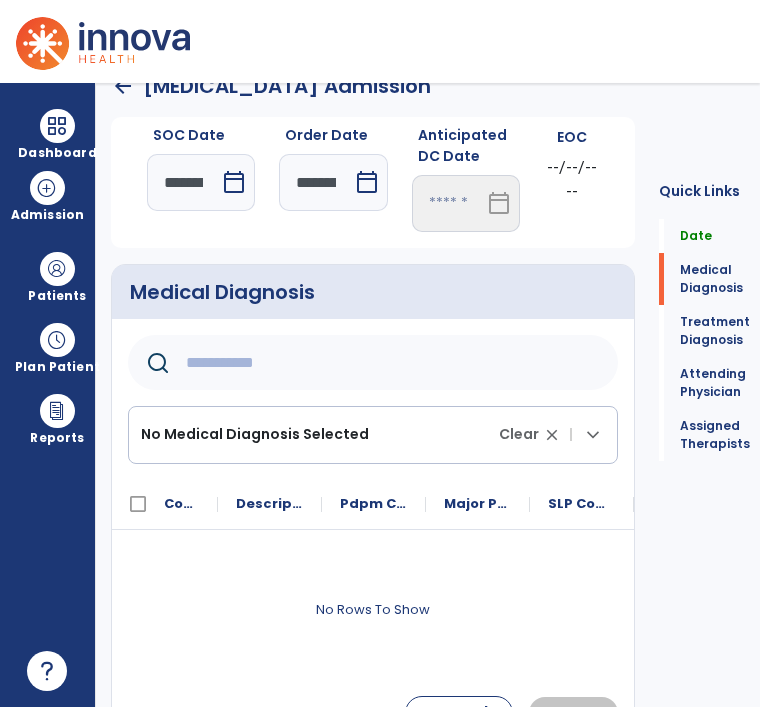 click on "calendar_today" at bounding box center (234, 182) 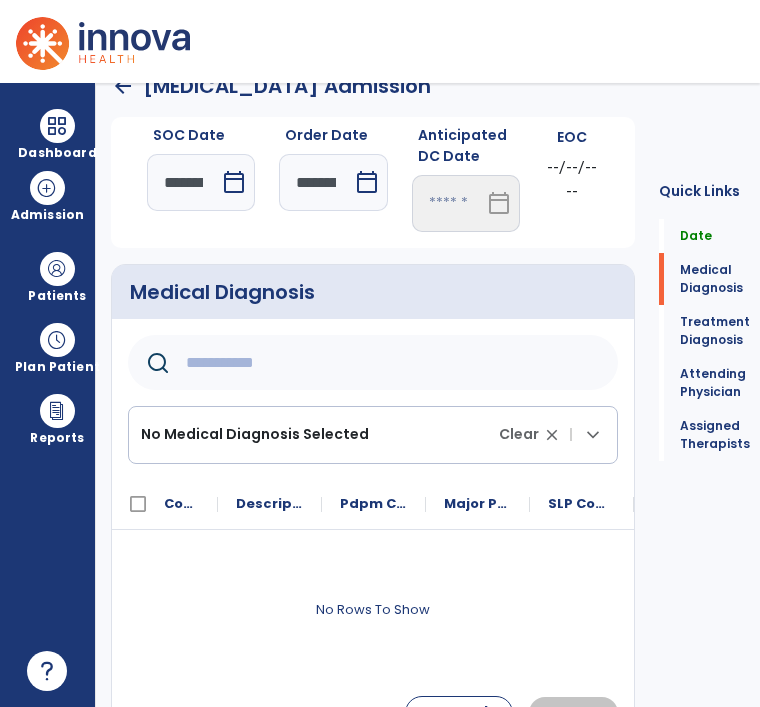 select on "*" 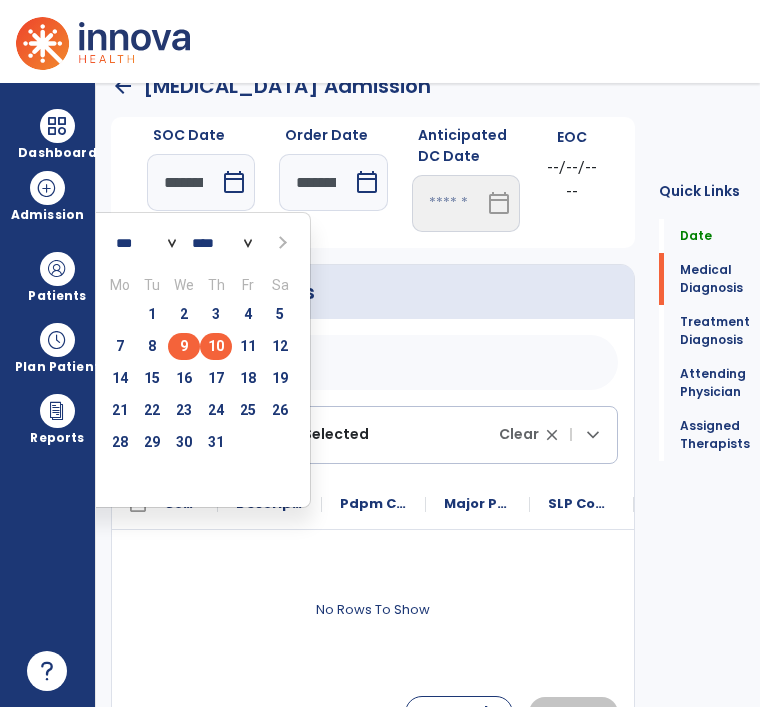 click on "10" at bounding box center [216, 346] 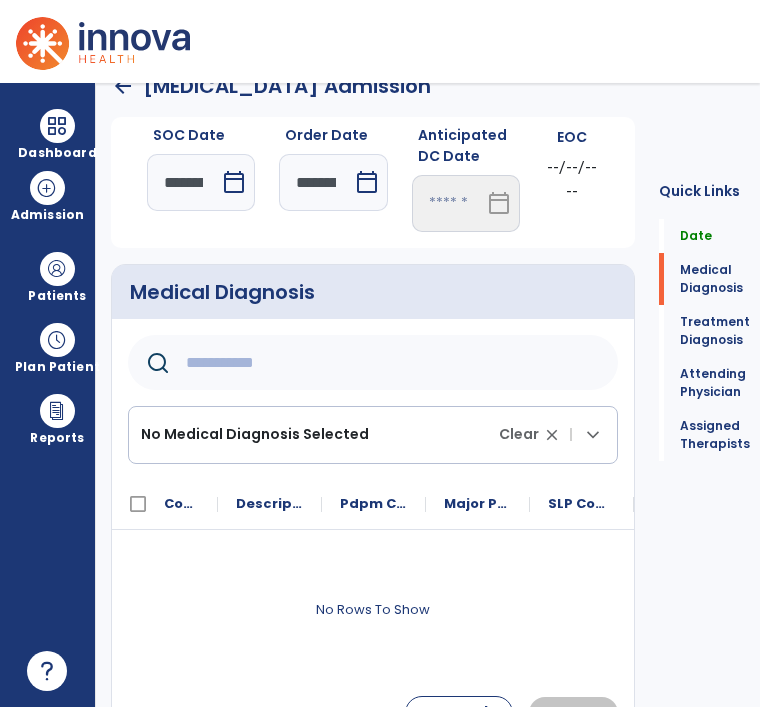 click on "calendar_today" at bounding box center [234, 182] 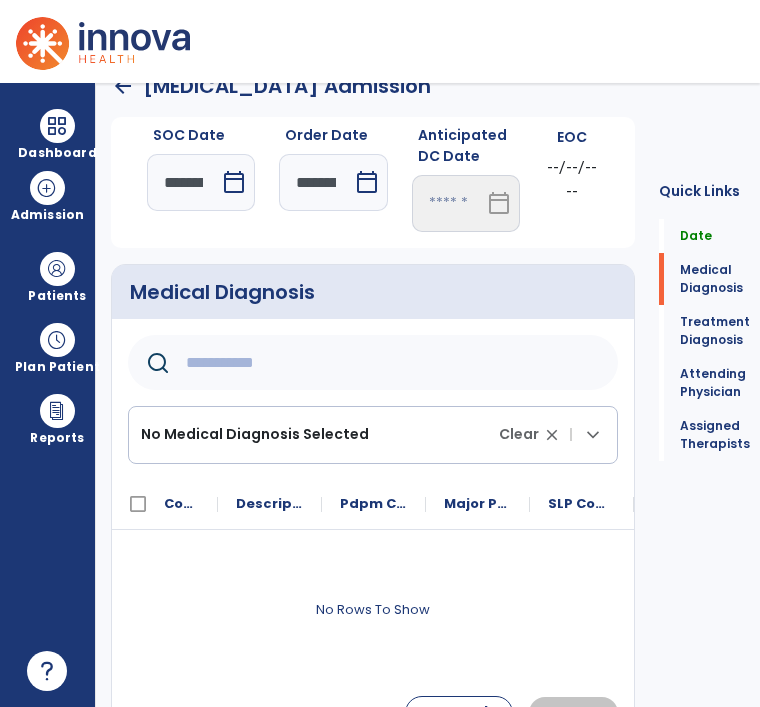 select on "*" 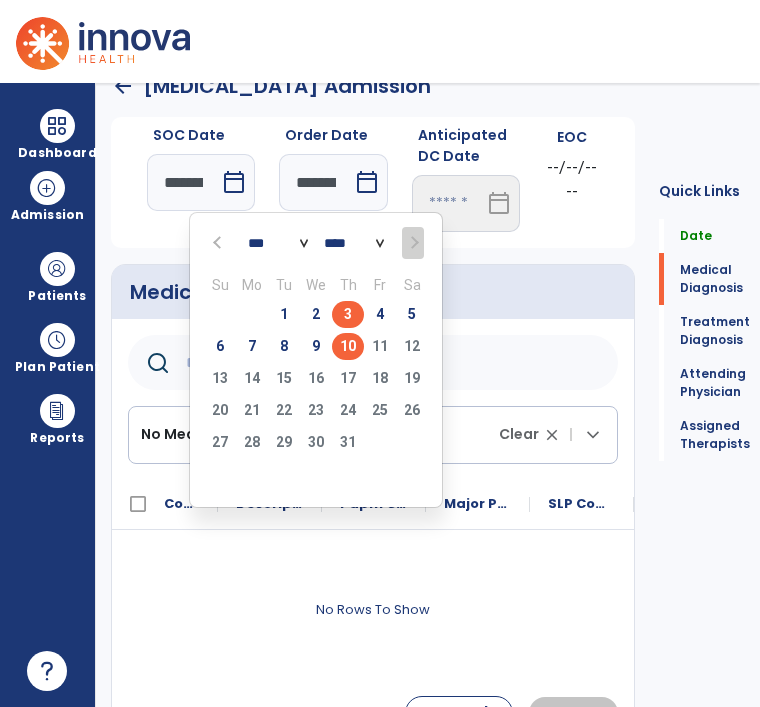 click on "10" at bounding box center [348, 346] 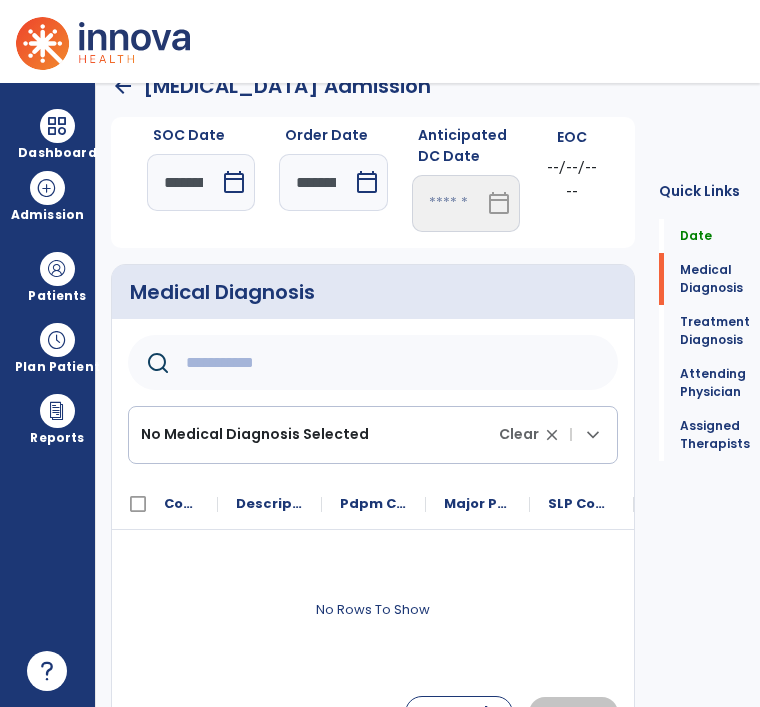 click 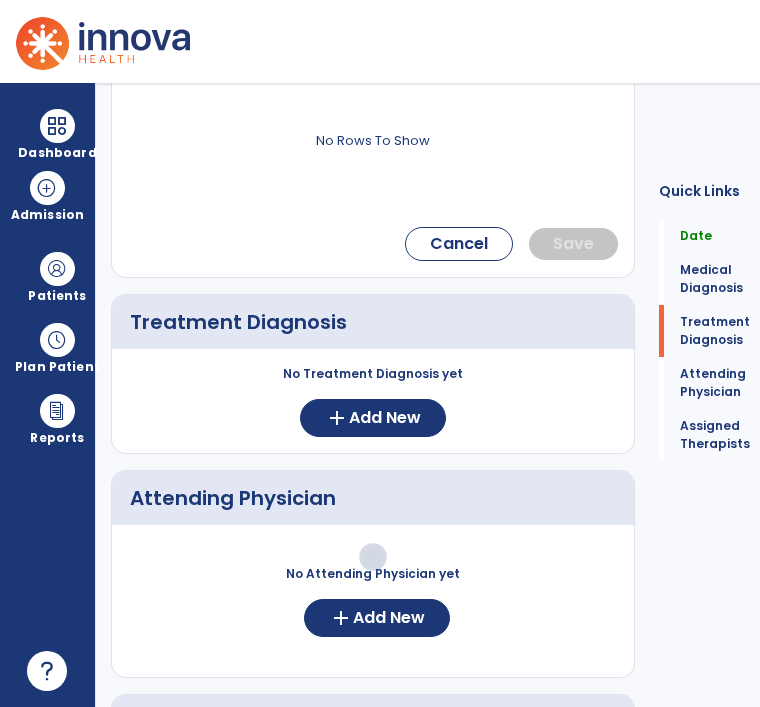 scroll, scrollTop: 538, scrollLeft: 0, axis: vertical 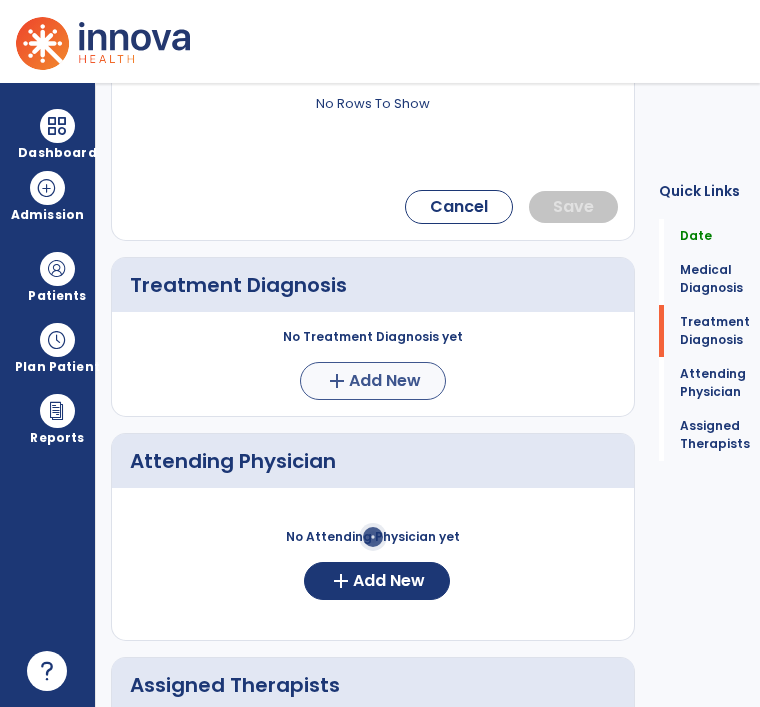 click on "Add New" 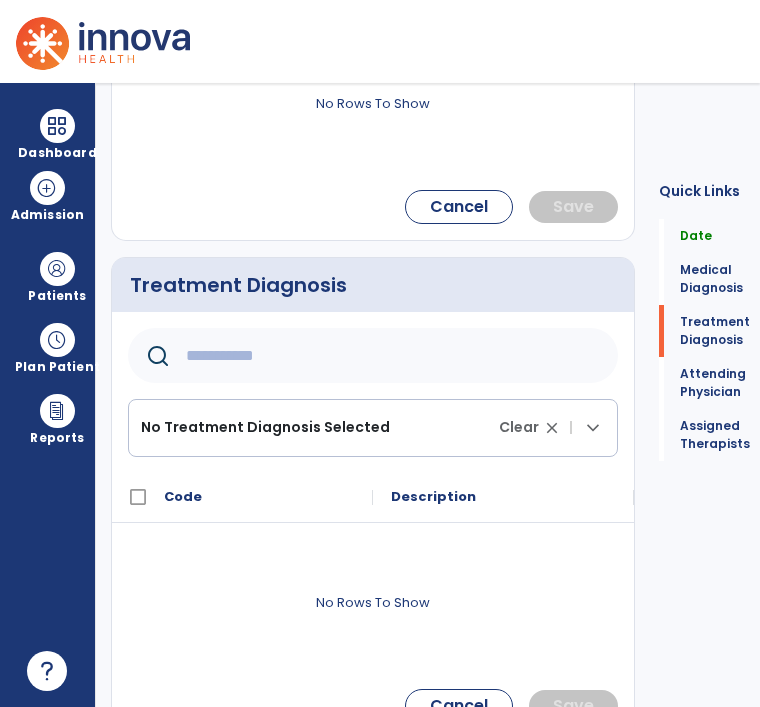 click 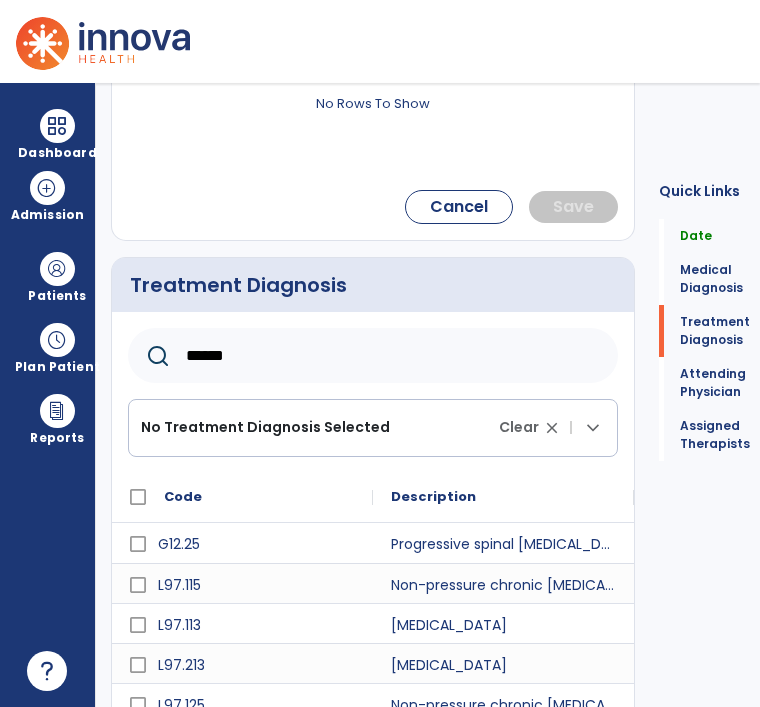scroll, scrollTop: 616, scrollLeft: 0, axis: vertical 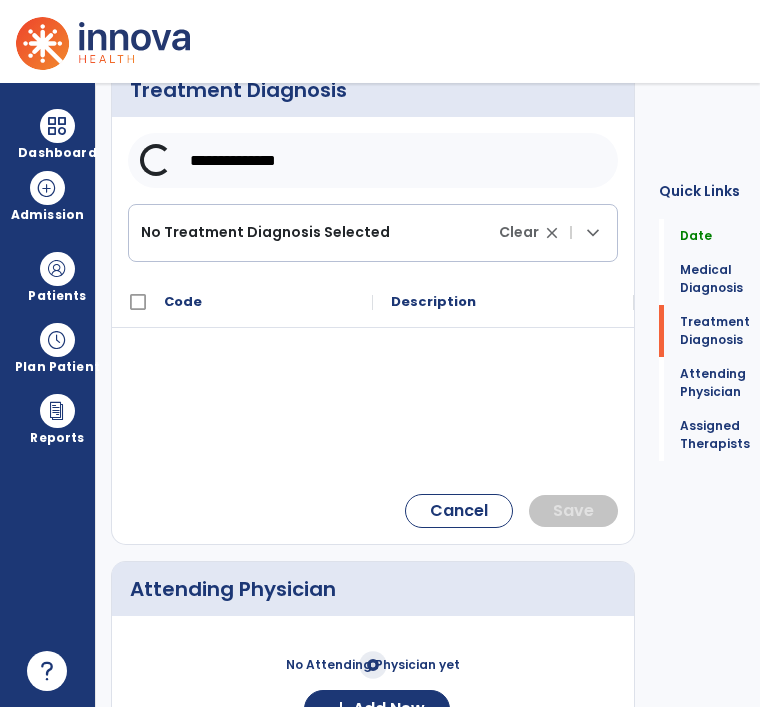 type on "**********" 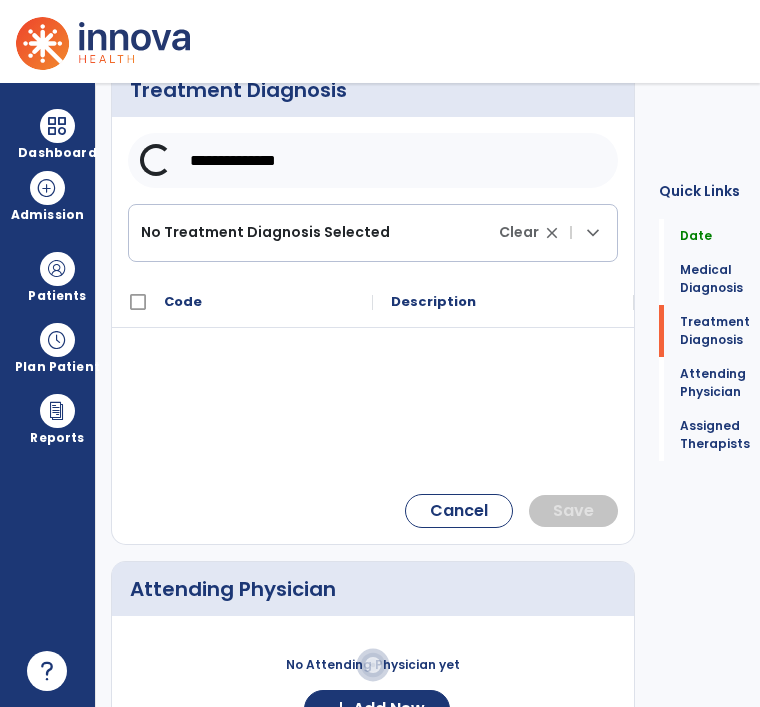 click 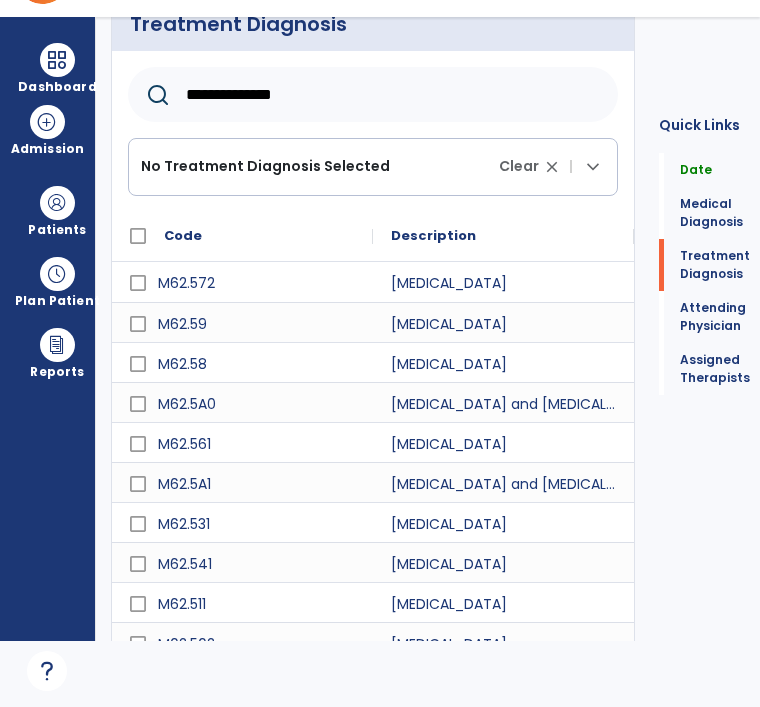 scroll, scrollTop: 67, scrollLeft: 0, axis: vertical 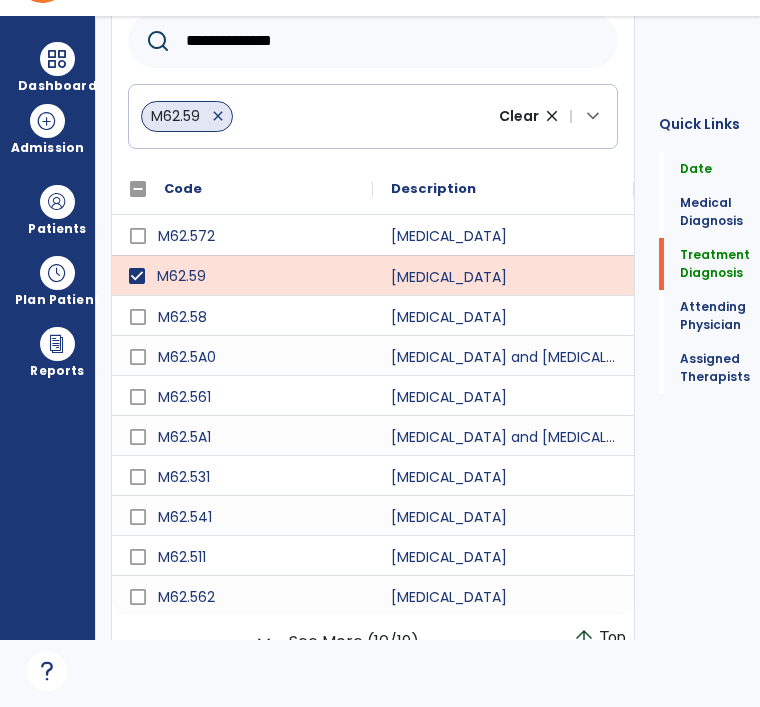 click on "Save" 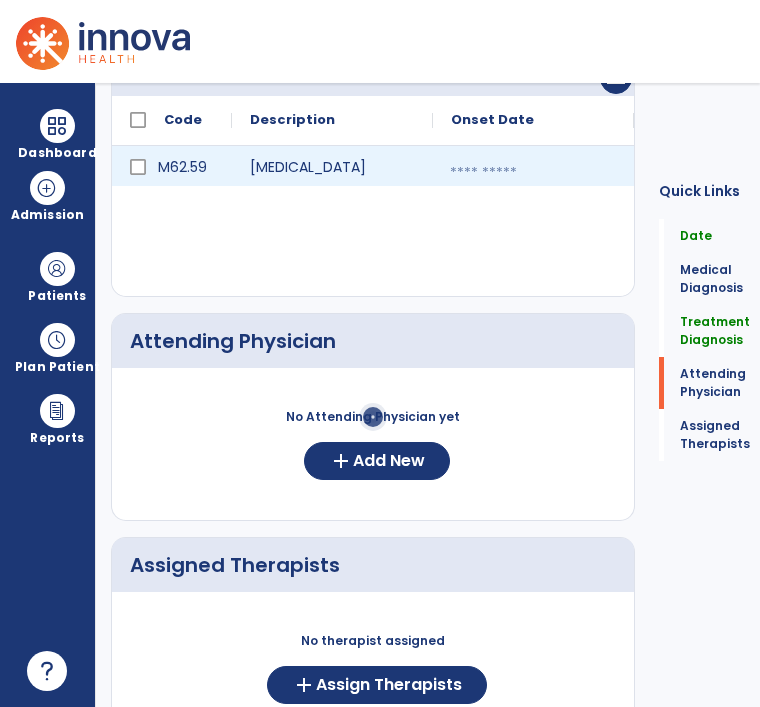 click at bounding box center [533, 173] 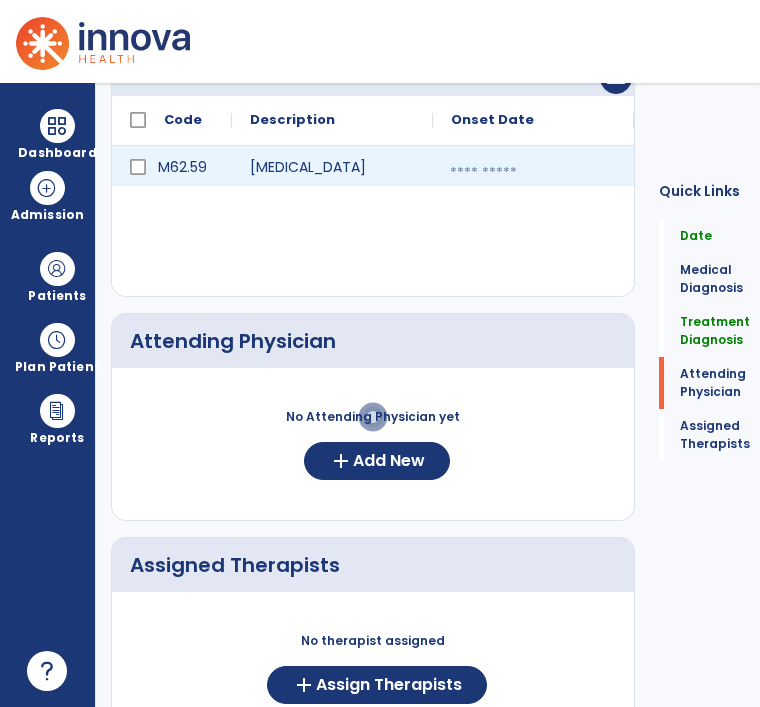 scroll, scrollTop: 0, scrollLeft: 0, axis: both 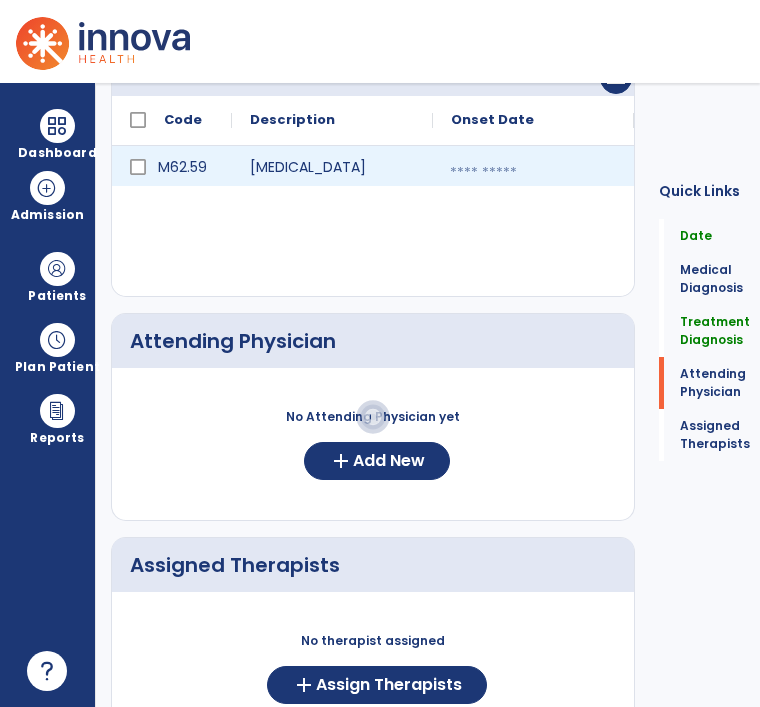 select on "*" 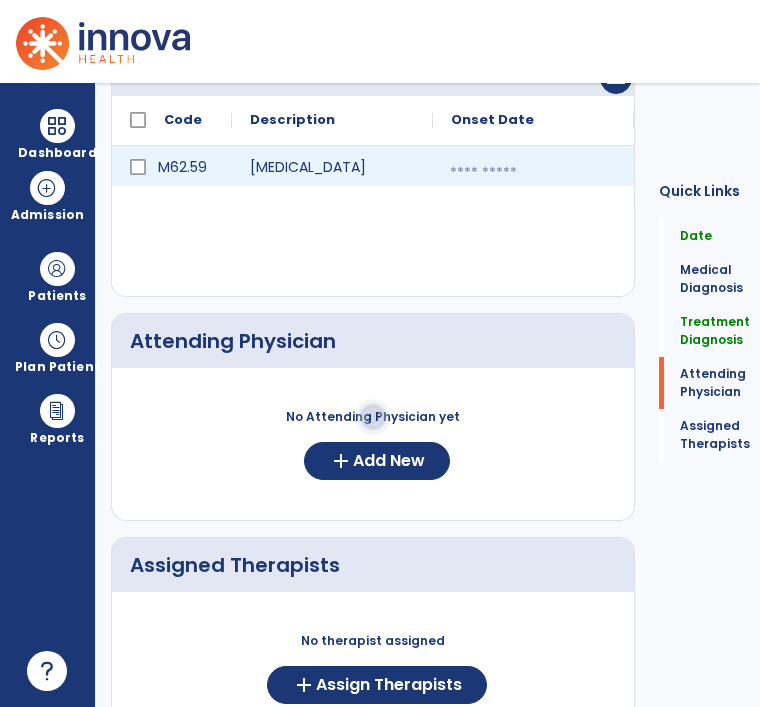 select on "****" 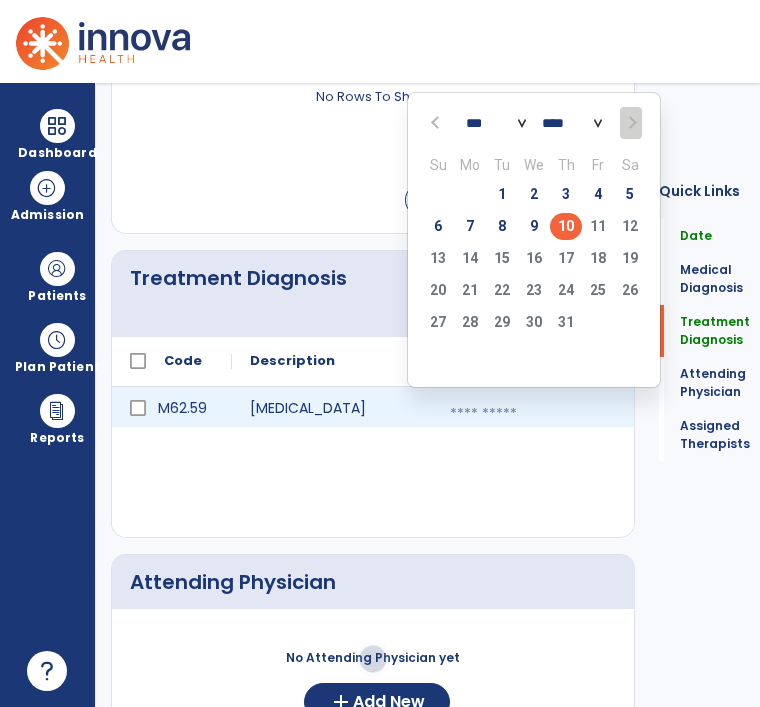 scroll, scrollTop: 544, scrollLeft: 0, axis: vertical 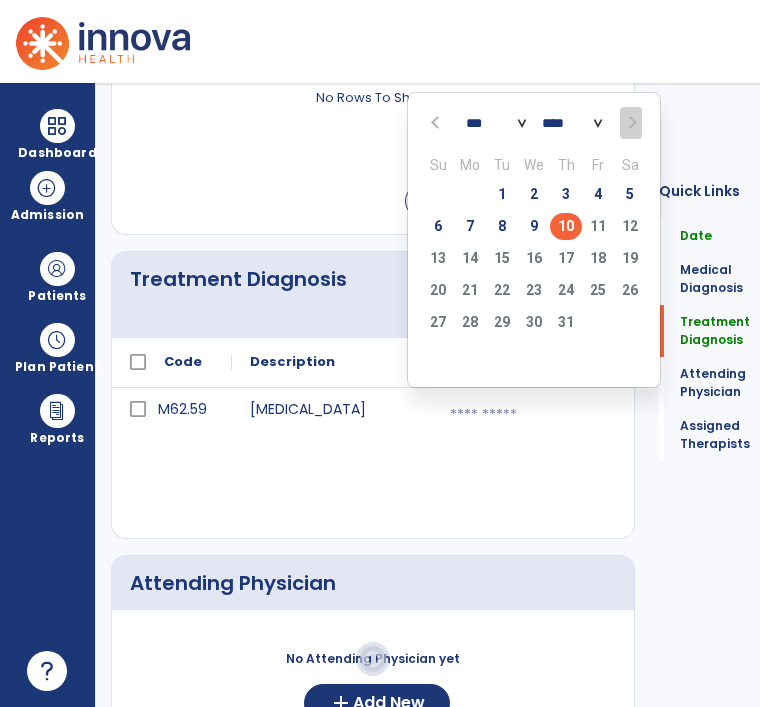 click on "10" 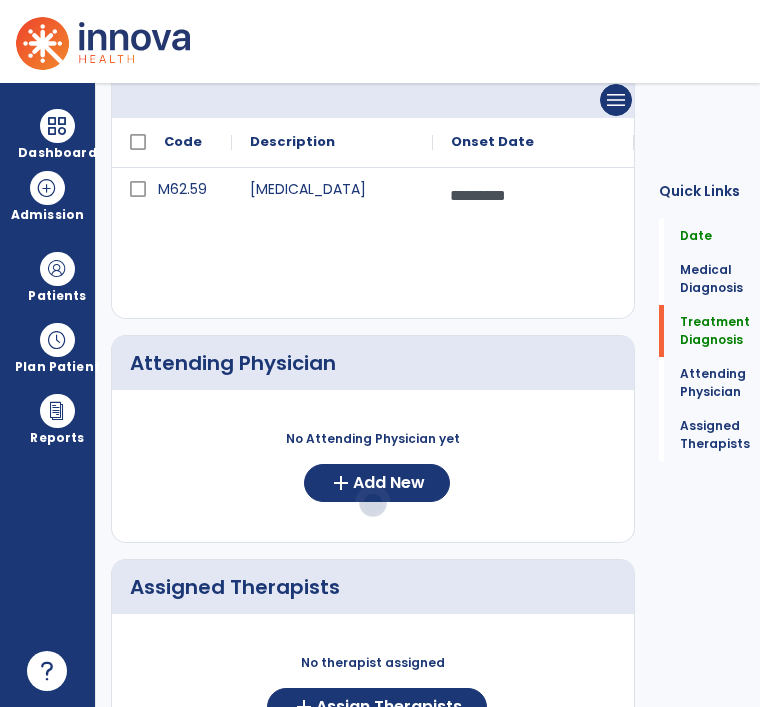 scroll, scrollTop: 770, scrollLeft: 0, axis: vertical 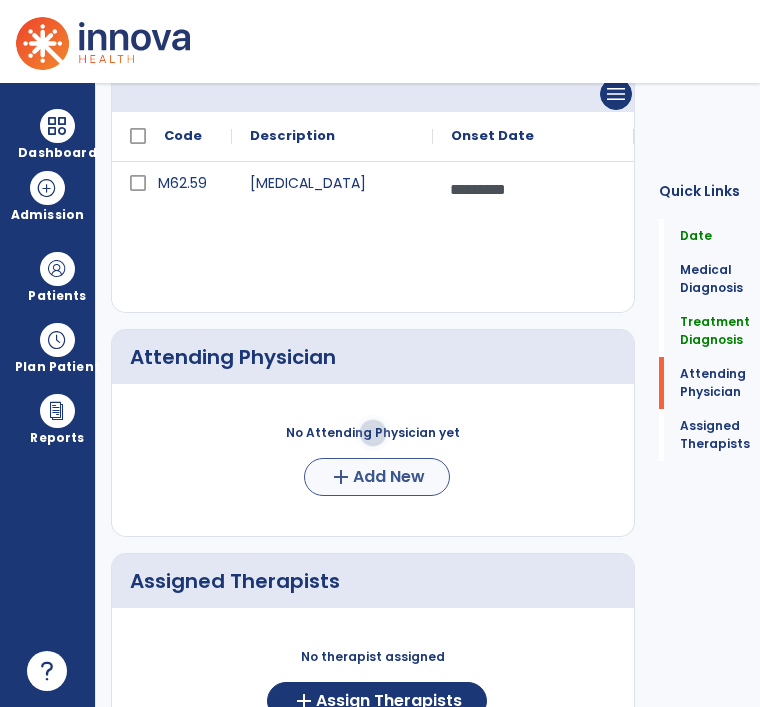 click on "Add New" 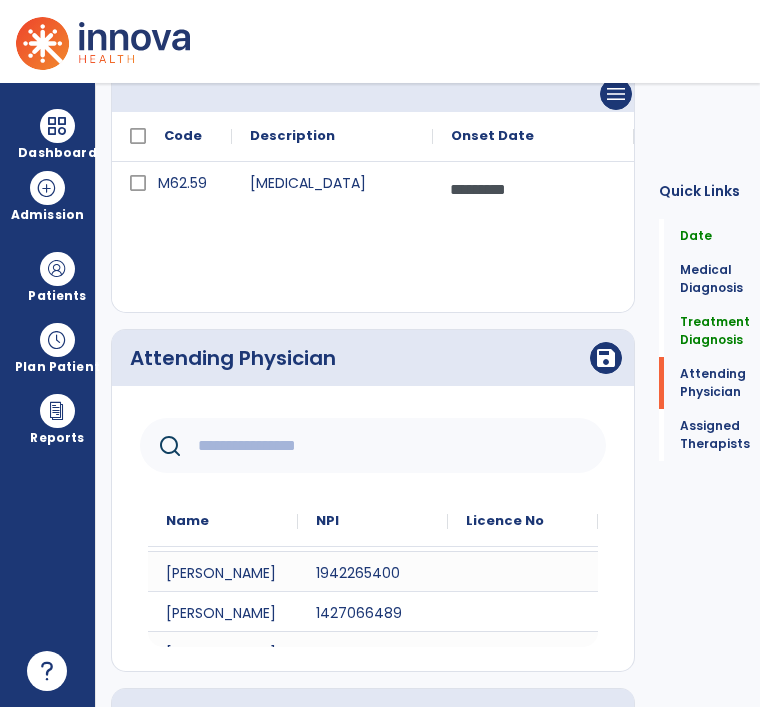 scroll, scrollTop: 512, scrollLeft: 0, axis: vertical 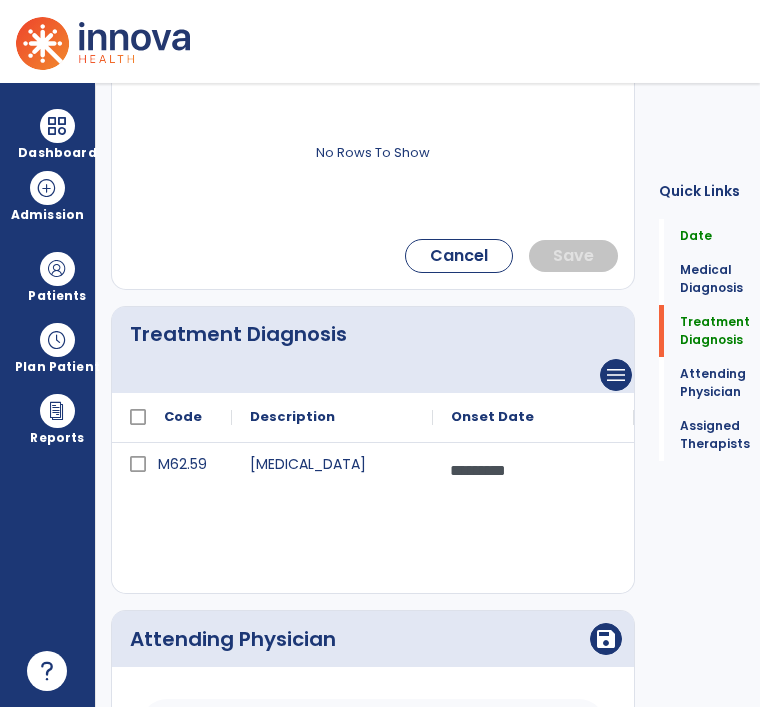 click on "domain_disabled   National HealthCare Corporation   domain_disabled   NHC Maury Regional TCC - [GEOGRAPHIC_DATA]   expand_more   NHC HealthCare [GEOGRAPHIC_DATA]   [GEOGRAPHIC_DATA] Maury Regional TCC - [GEOGRAPHIC_DATA]  Go Live: On schedule My Time:   [DATE]    ****** stop  Stop   Open your timecard  arrow_right Notifications  No Notifications yet   [PERSON_NAME]   [PERSON_NAME]   expand_more   home   Home   person   Profile   help   Help   logout   Log out  Dashboard  dashboard  Therapist Dashboard Admission Patients  format_list_bulleted  Patient List  space_dashboard  Patient Board  insert_chart  PDPM Board Plan Patient  event_note  Planner  content_paste_go  Scheduler  content_paste_go  Whiteboard Reports  export_notes  Billing Exports  note_alt  EOM Report  event_note  Minutes By Payor  inbox_customize  Service Log  playlist_add_check  Triple Check Report  arrow_back   [MEDICAL_DATA] Admission  SOC Date  *********  calendar_today  Order Date  *********  calendar_today  Anticipated DC Date   calendar_today  EOC --/--/----     | to" at bounding box center [380, 353] 